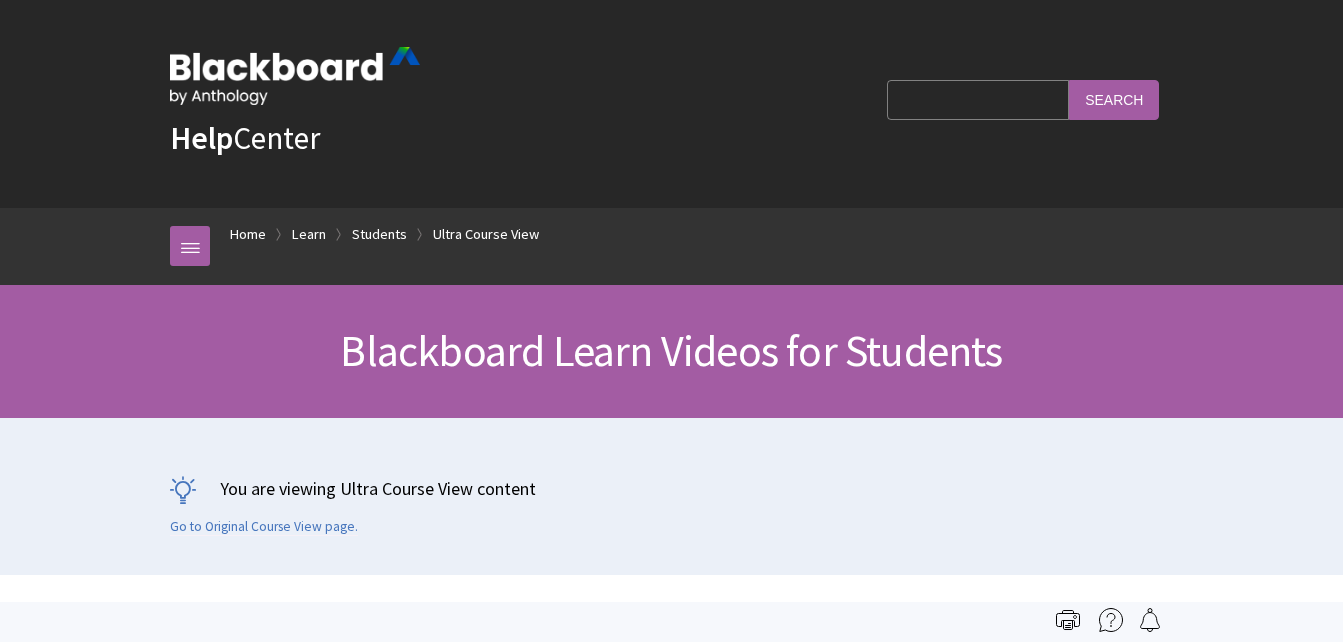 scroll, scrollTop: 0, scrollLeft: 0, axis: both 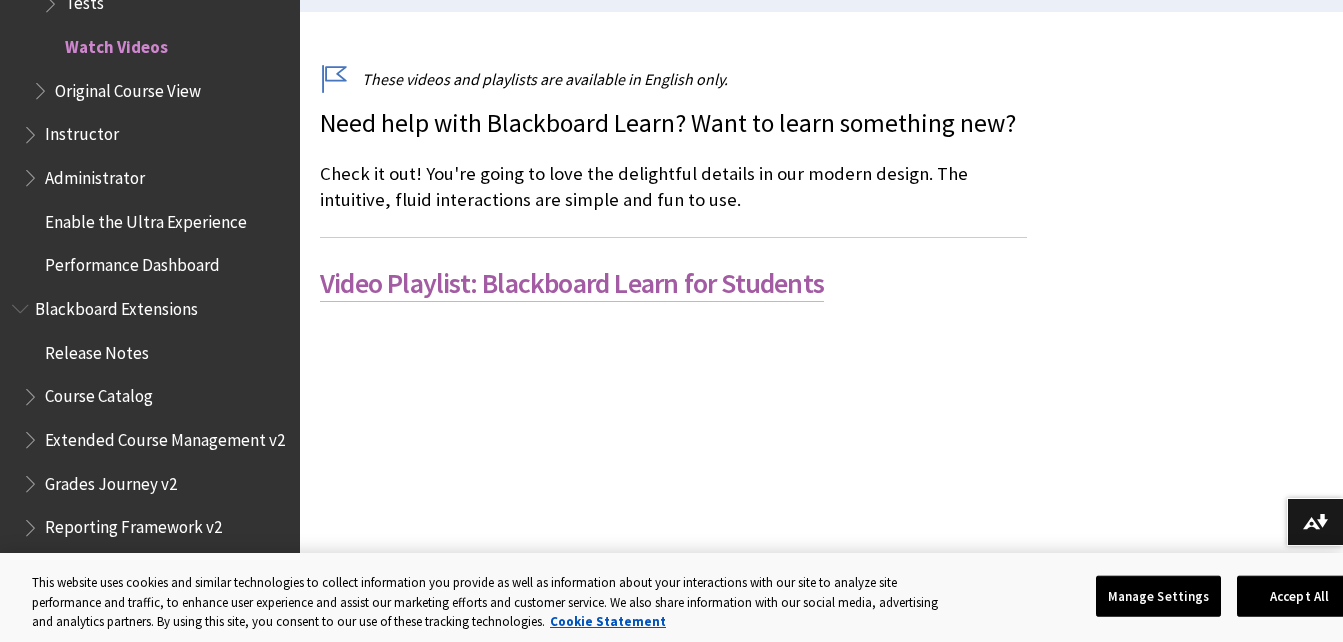 click on "Video Playlist: Blackboard Learn for Students" at bounding box center (572, 283) 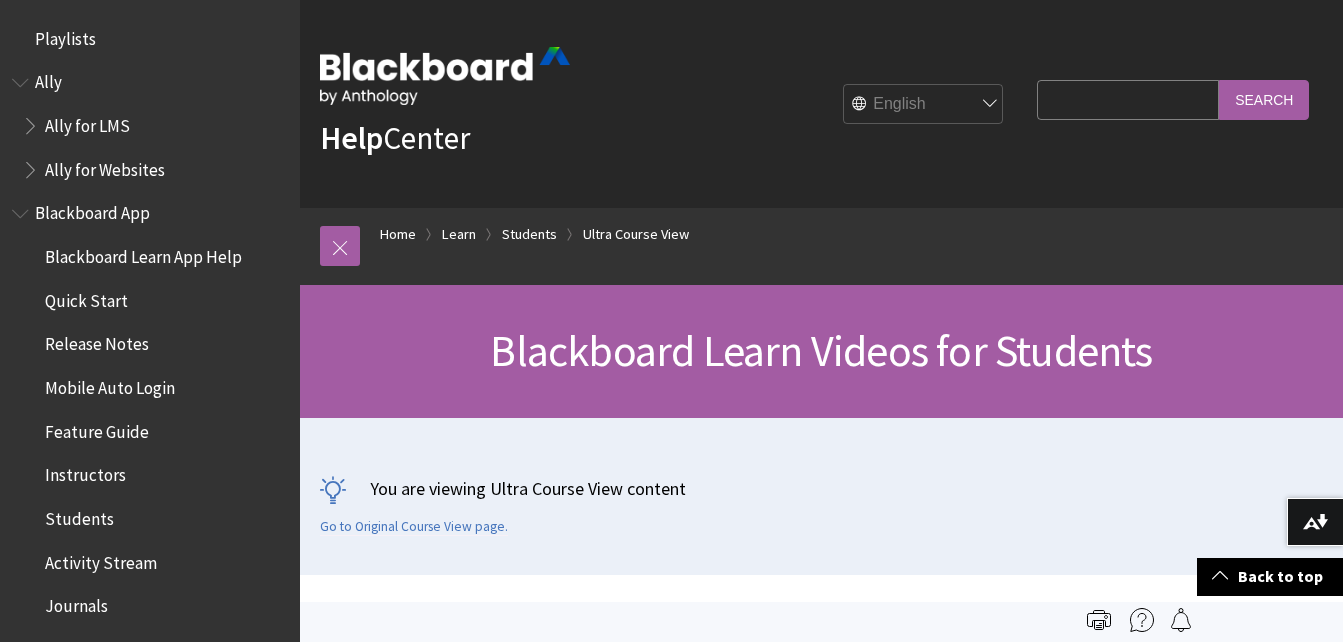 scroll, scrollTop: 563, scrollLeft: 0, axis: vertical 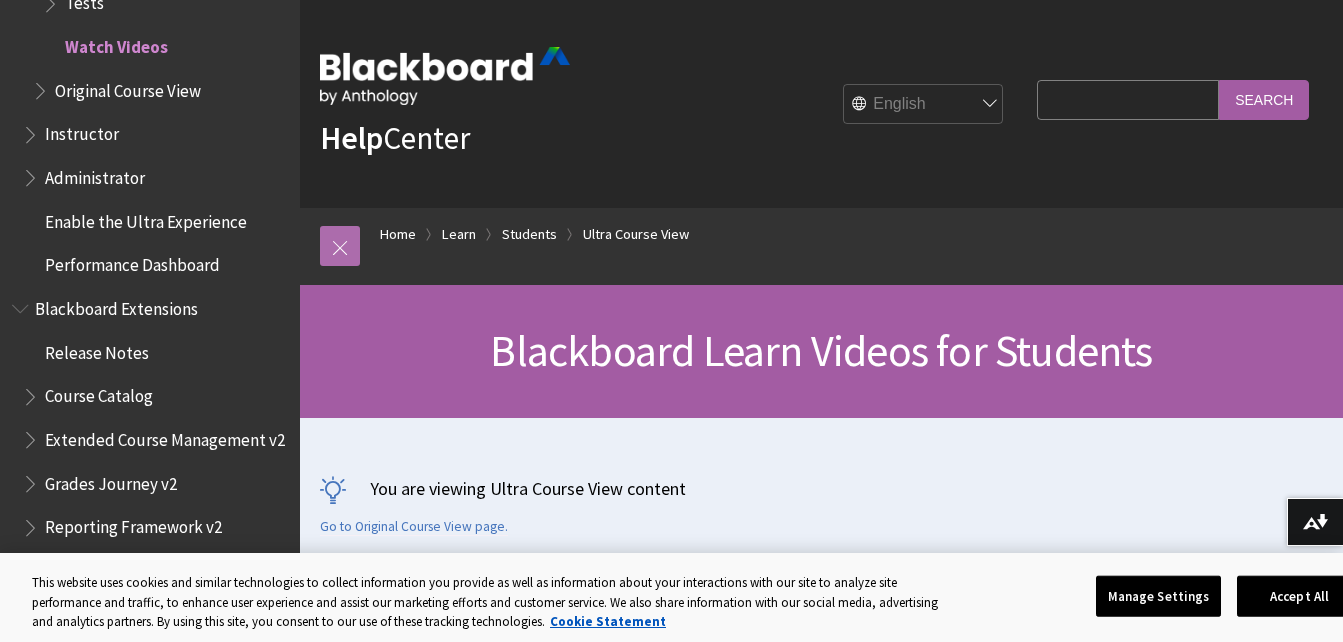 click at bounding box center (340, 246) 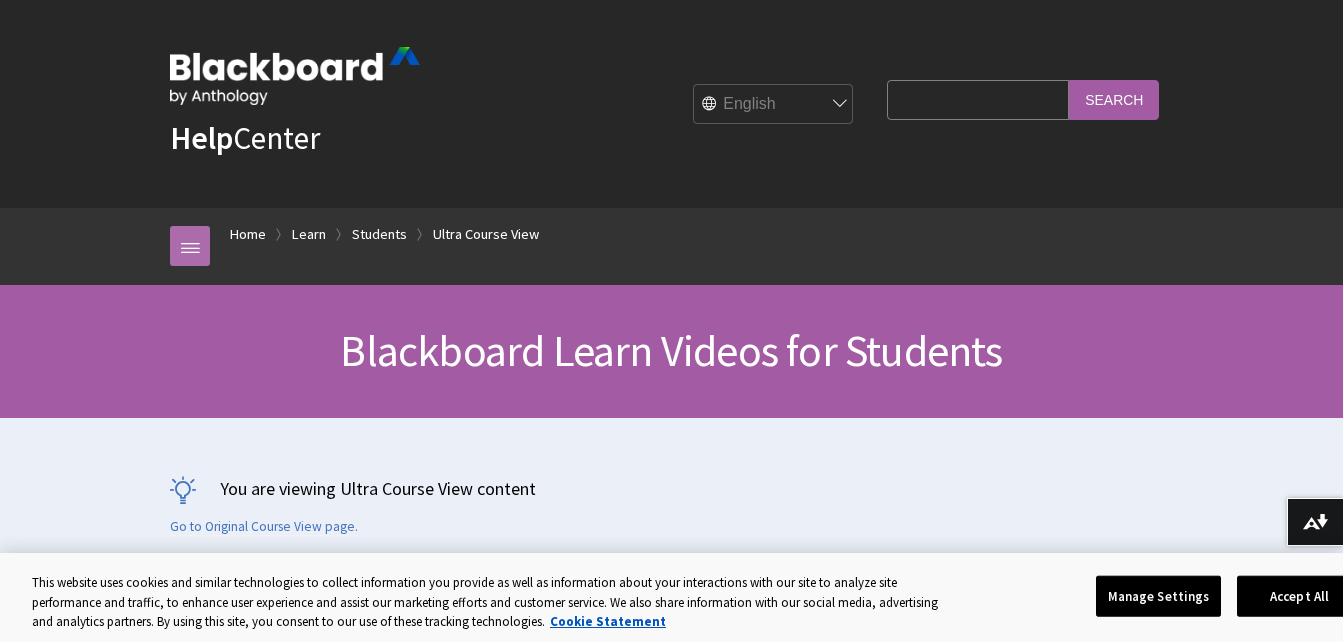 click at bounding box center [190, 246] 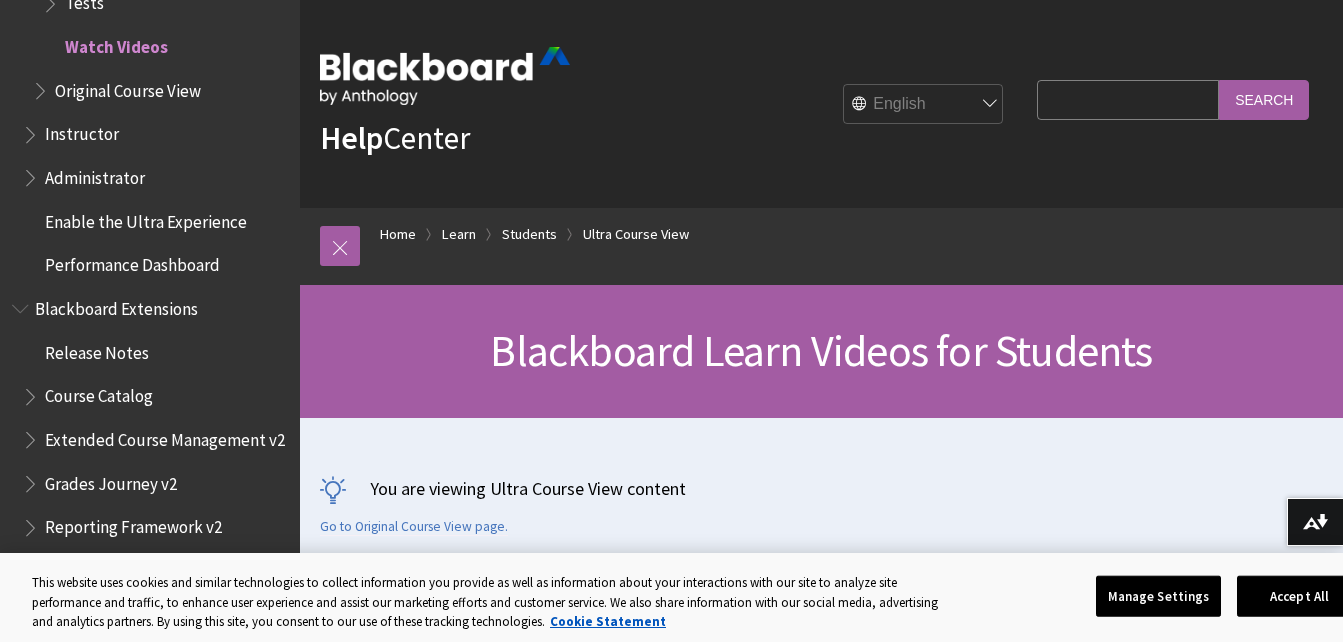 click on "Original Course View" at bounding box center (128, 87) 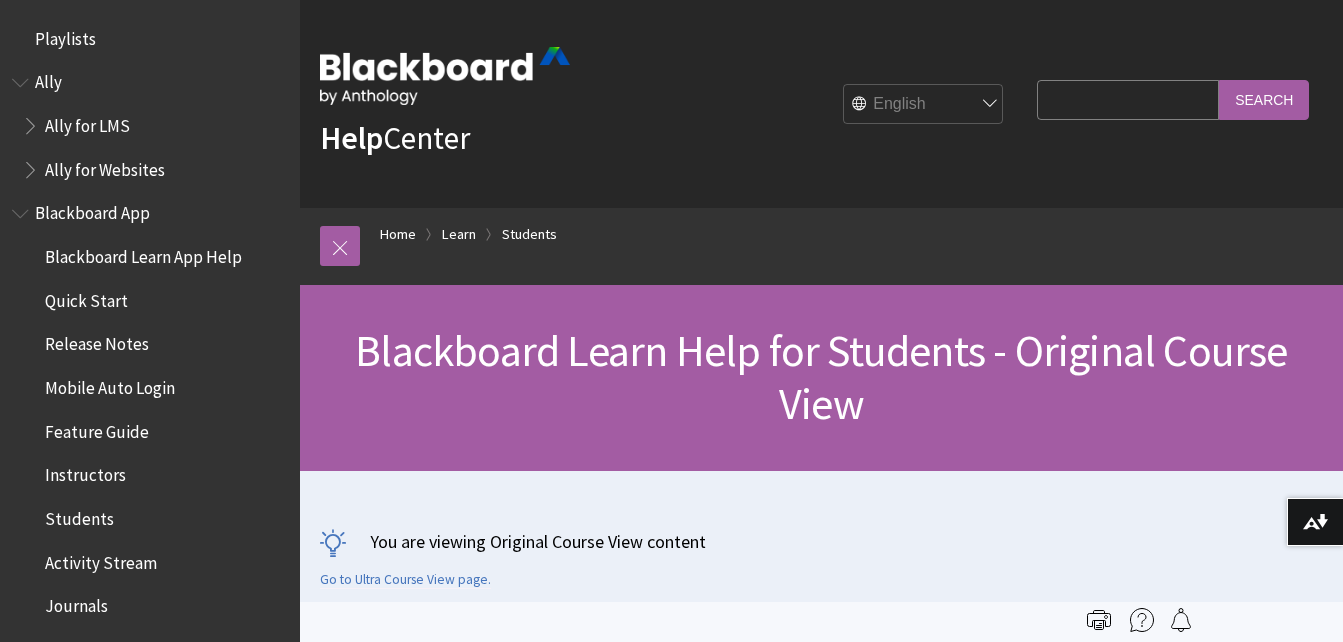 scroll, scrollTop: 0, scrollLeft: 0, axis: both 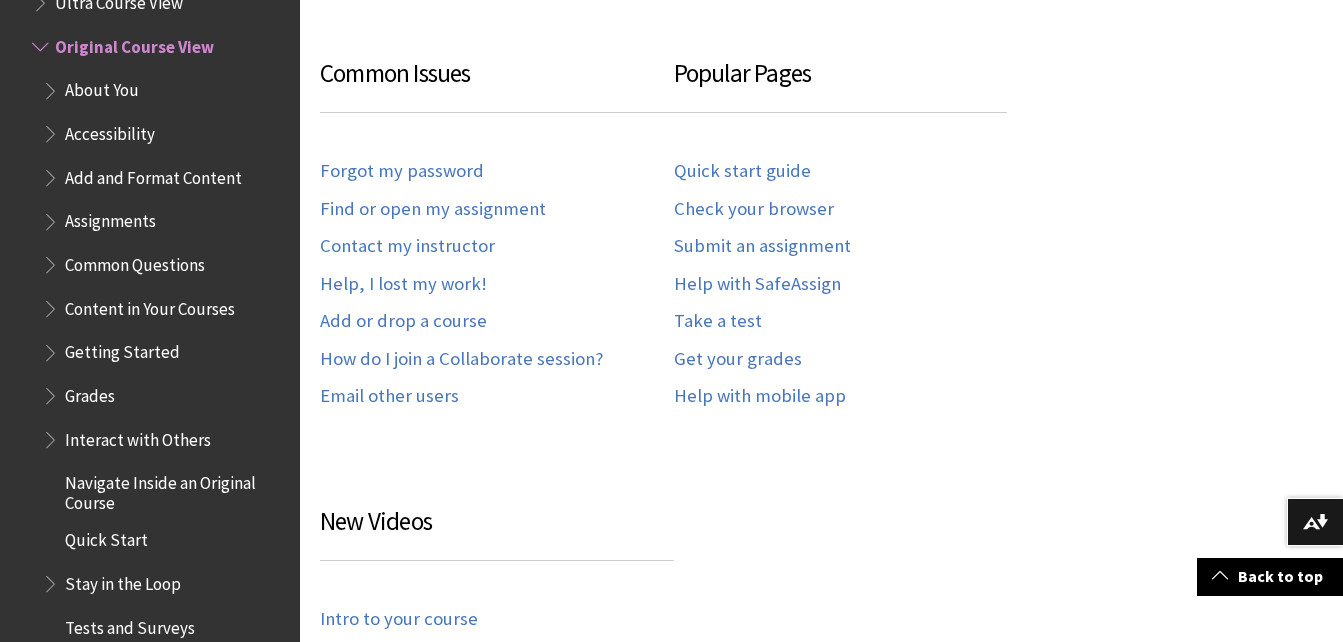 click on "About You" at bounding box center [102, 87] 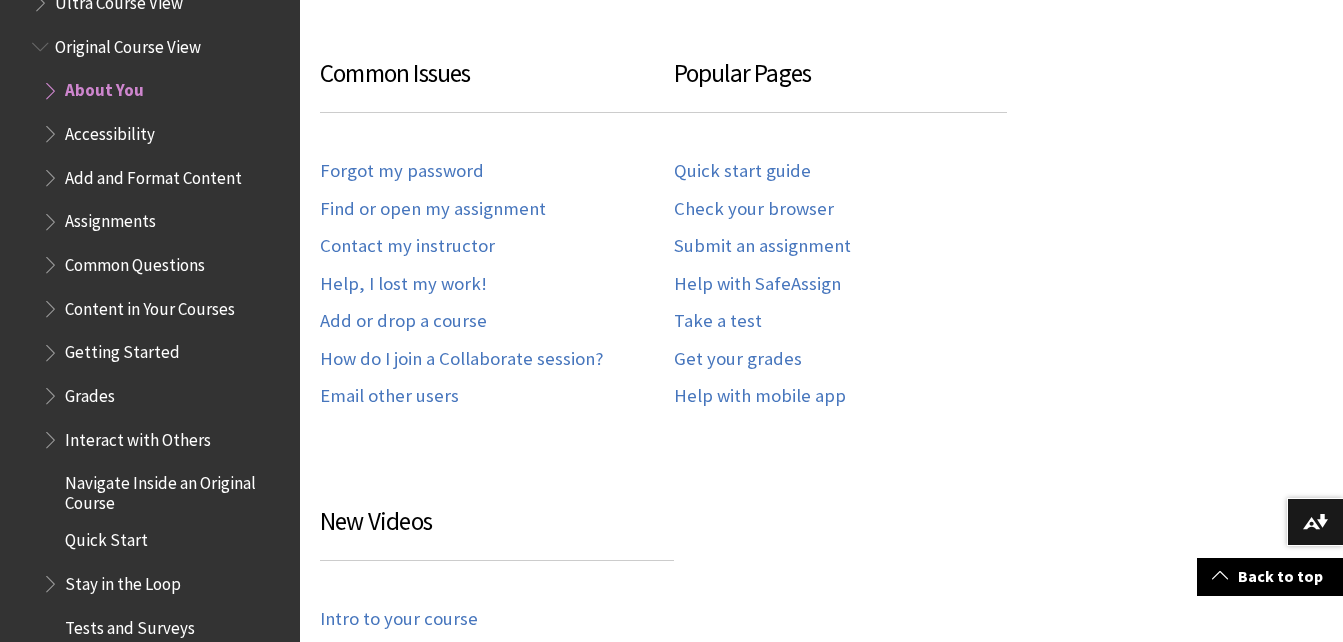 click on "About You" at bounding box center (104, 87) 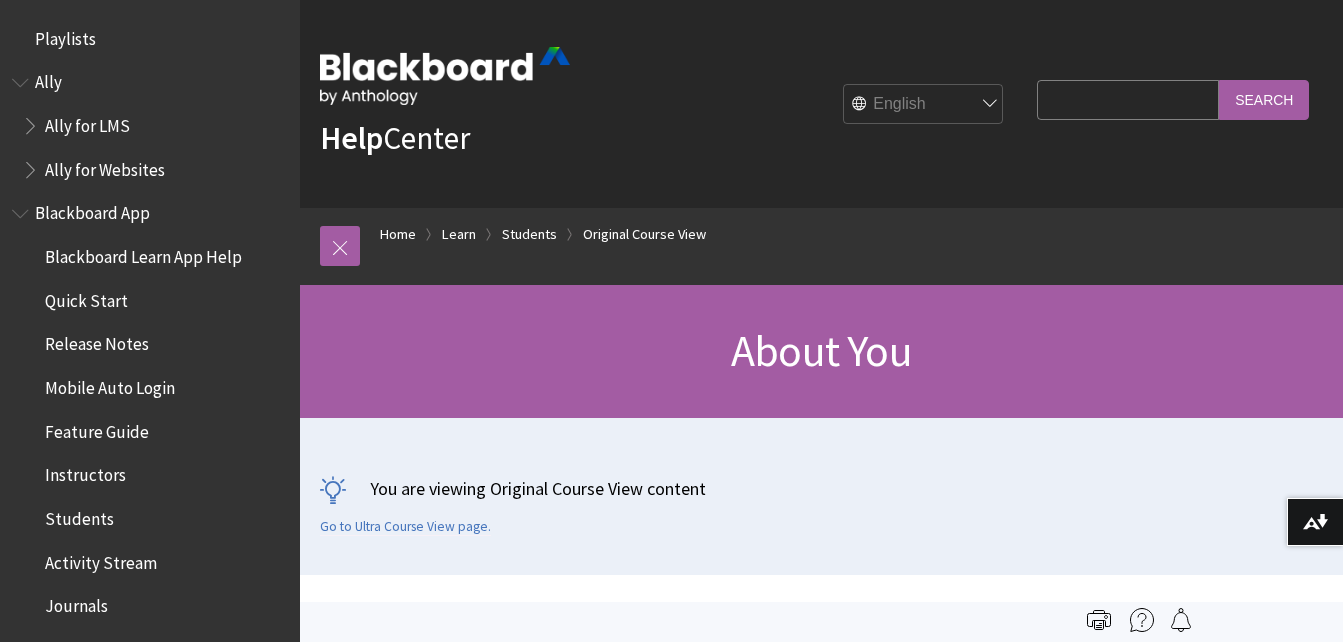 scroll, scrollTop: 0, scrollLeft: 0, axis: both 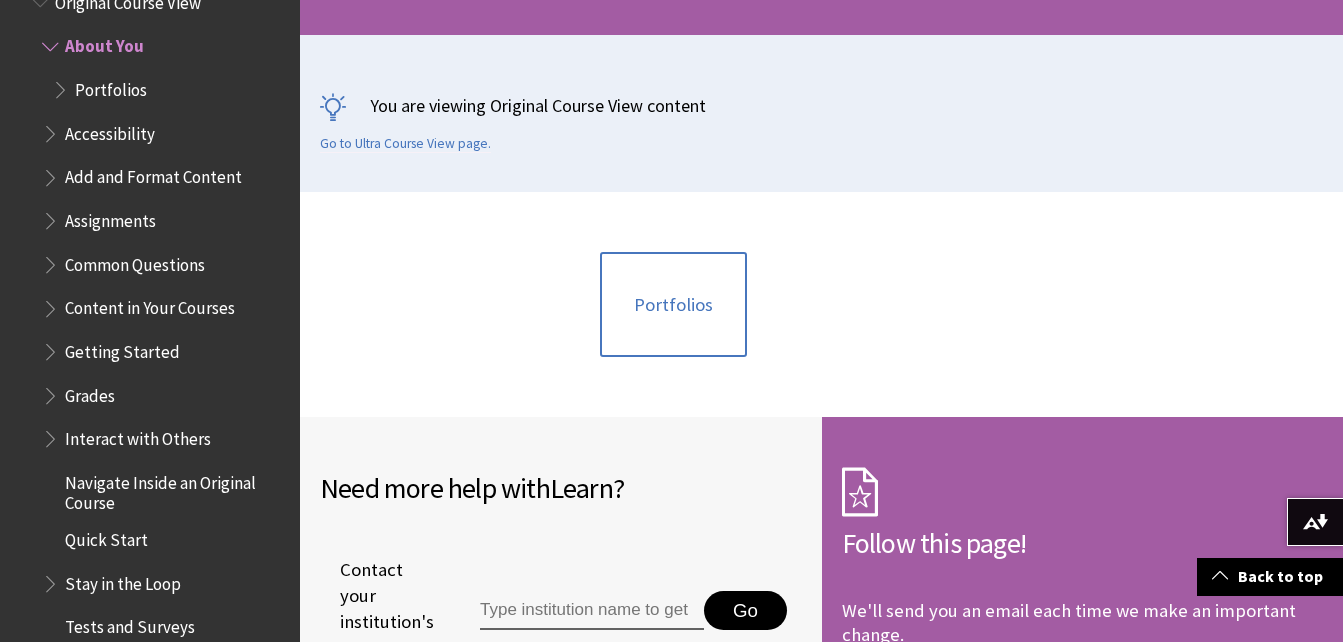 click on "Portfolios" at bounding box center (111, 86) 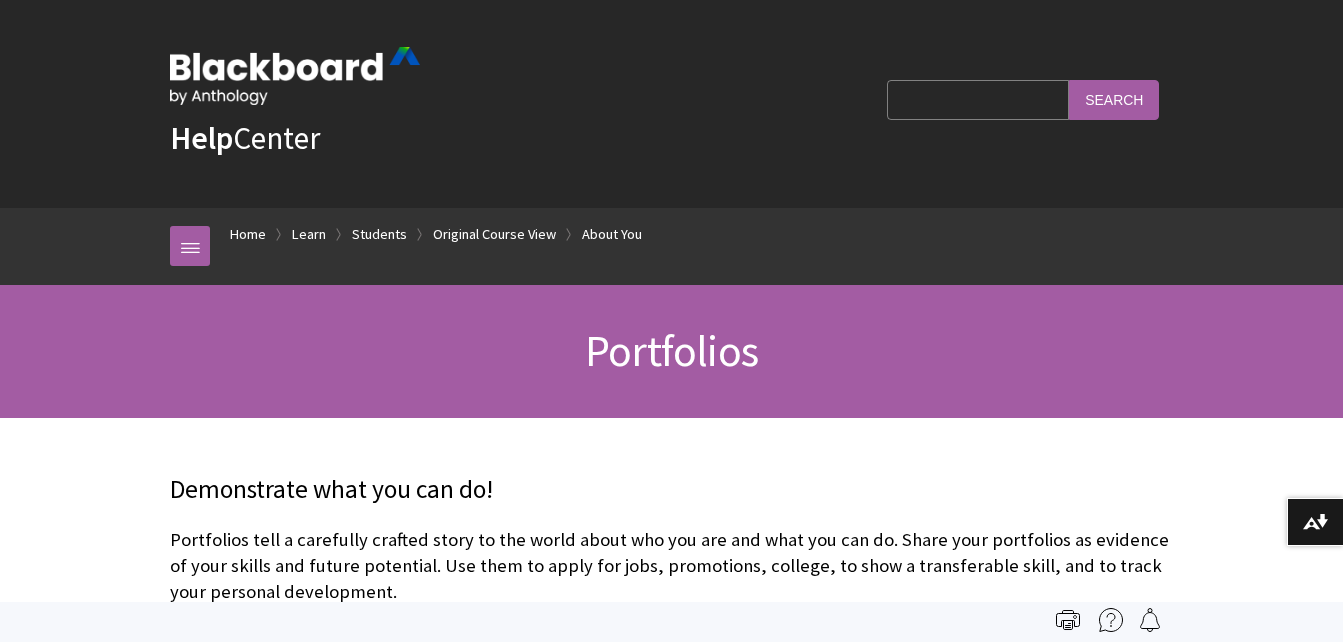 scroll, scrollTop: 0, scrollLeft: 0, axis: both 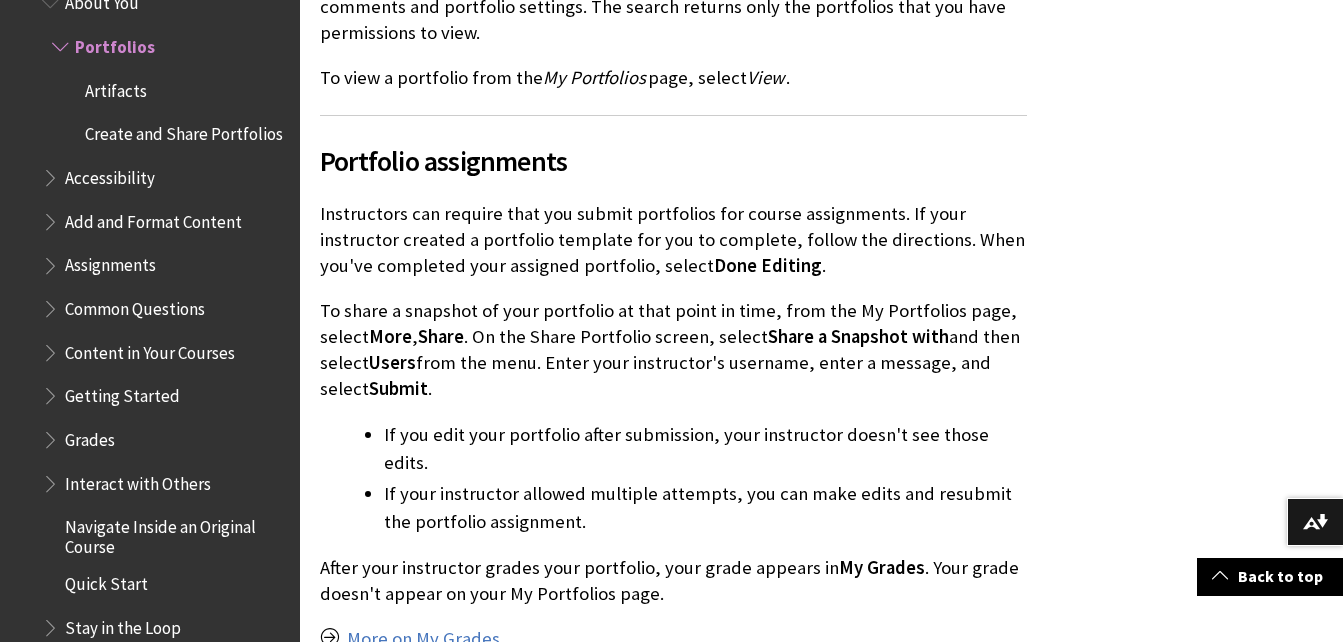 click on "To share a snapshot of your portfolio at that point in time, from the My Portfolios page, select  More ,  Share . On the Share Portfolio screen, select  Share a Snapshot with  and then select  Users  from the menu. Enter your instructor's username, enter a message, and select  Submit ." at bounding box center (673, 350) 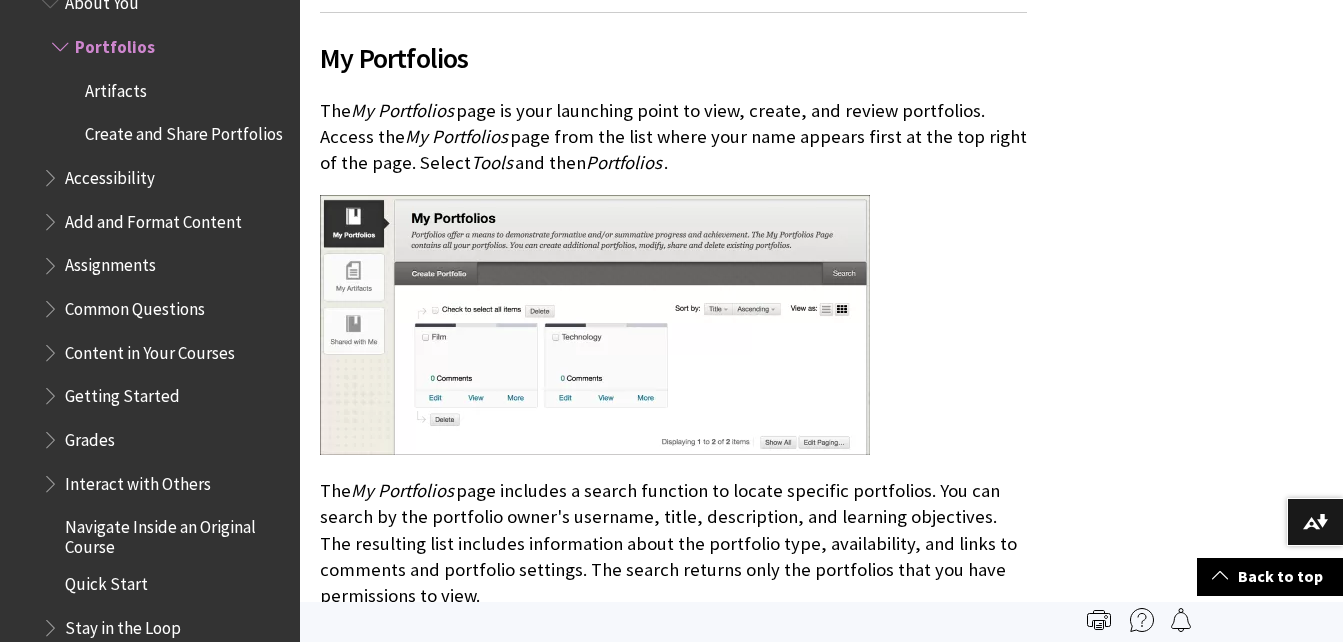scroll, scrollTop: 786, scrollLeft: 0, axis: vertical 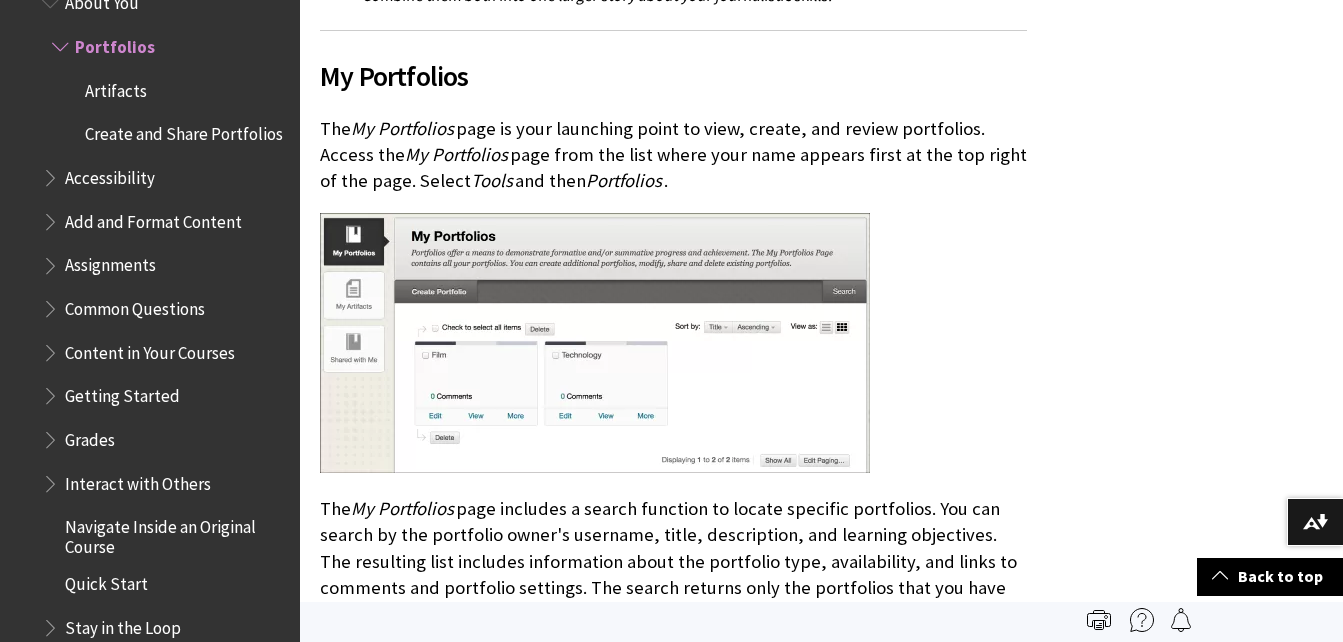 click on "Artifacts" at bounding box center [116, 87] 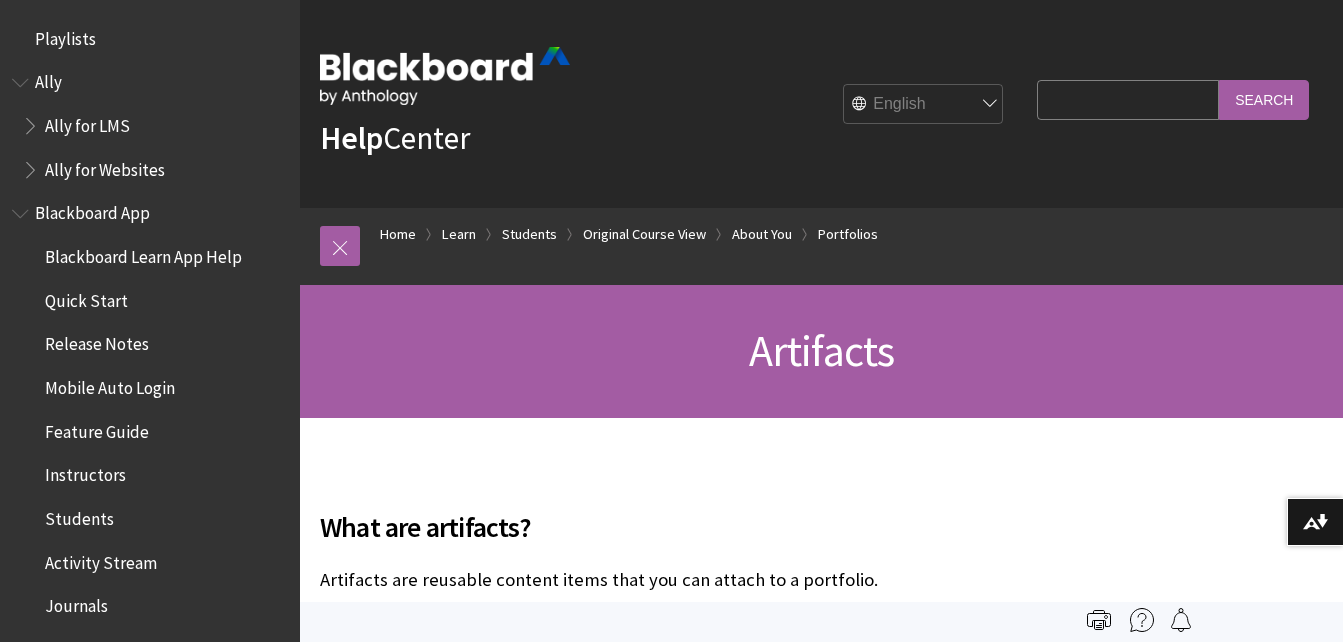 scroll, scrollTop: 0, scrollLeft: 0, axis: both 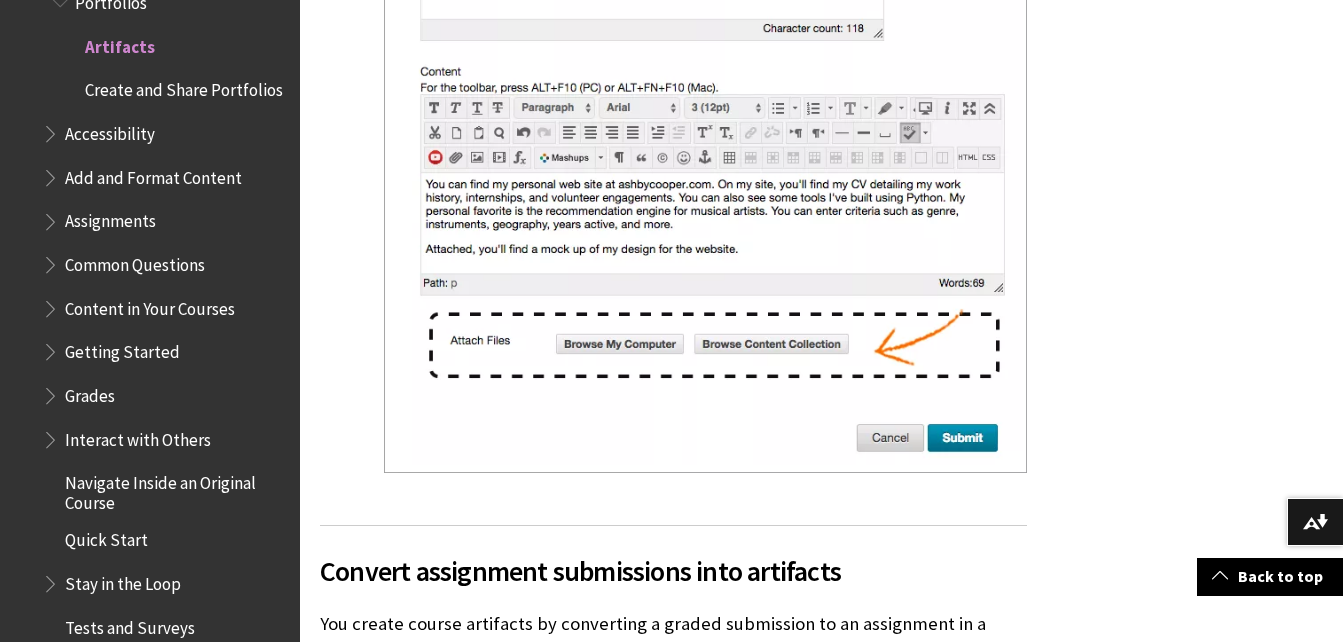 click on "Create and Share Portfolios" at bounding box center (184, 87) 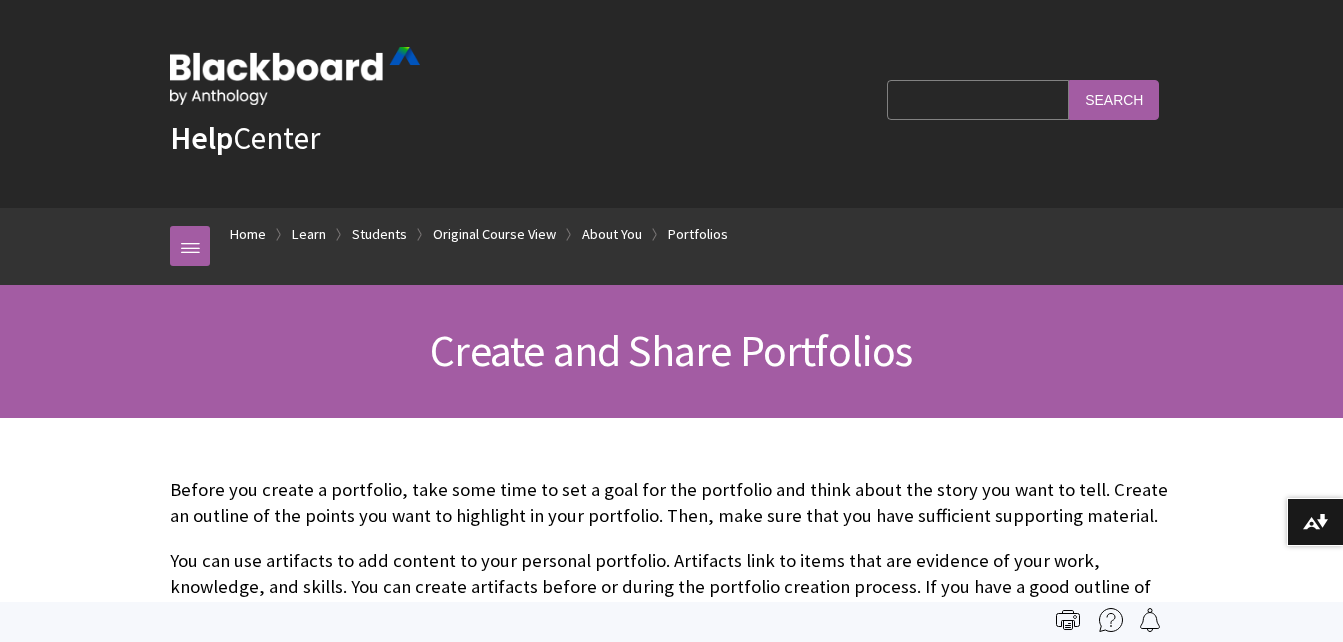 scroll, scrollTop: 0, scrollLeft: 0, axis: both 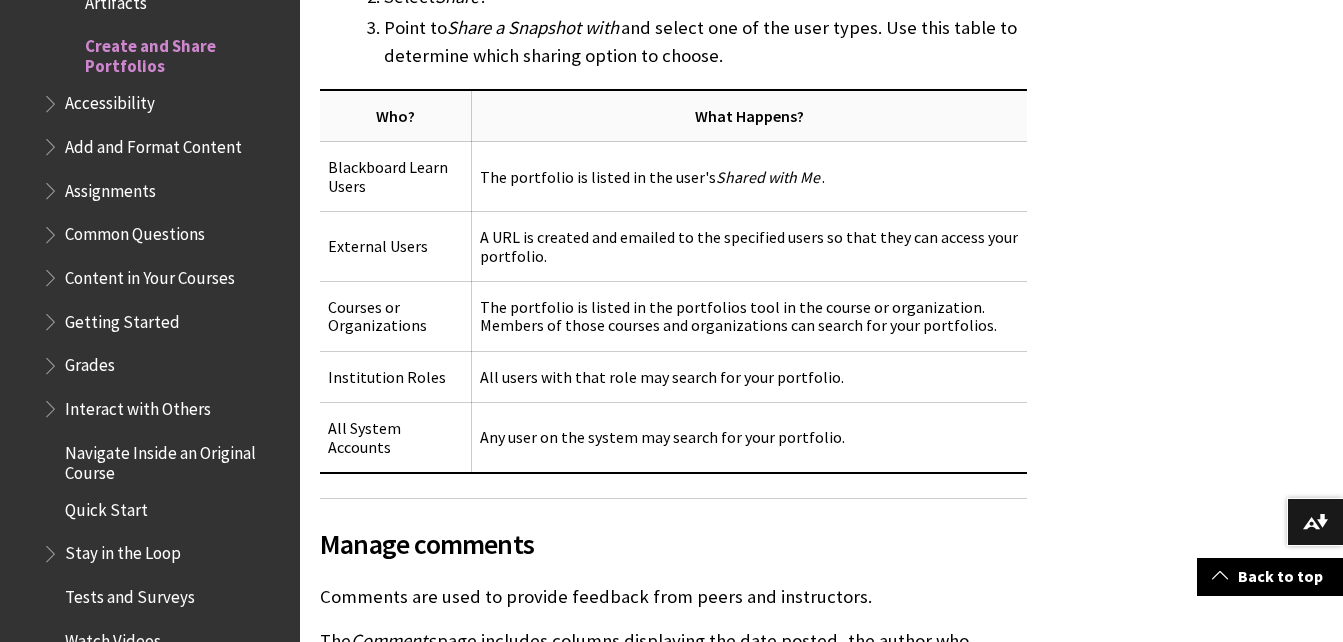 click on "Accessibility" at bounding box center [110, 100] 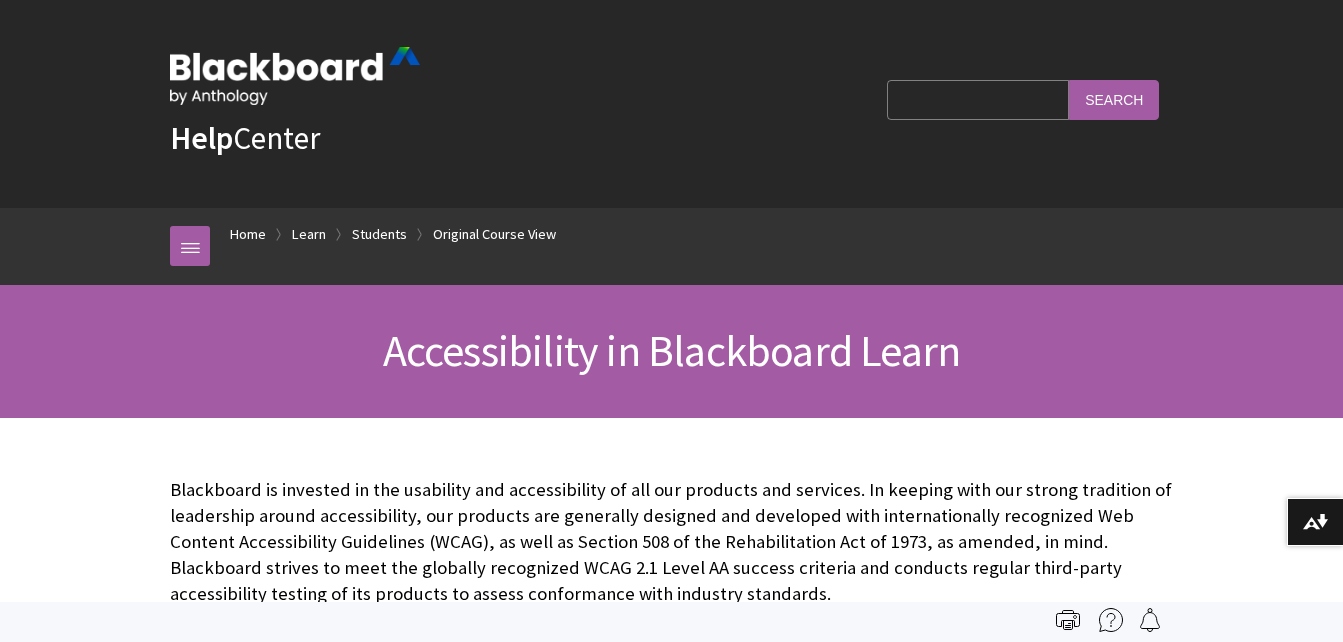 scroll, scrollTop: 0, scrollLeft: 0, axis: both 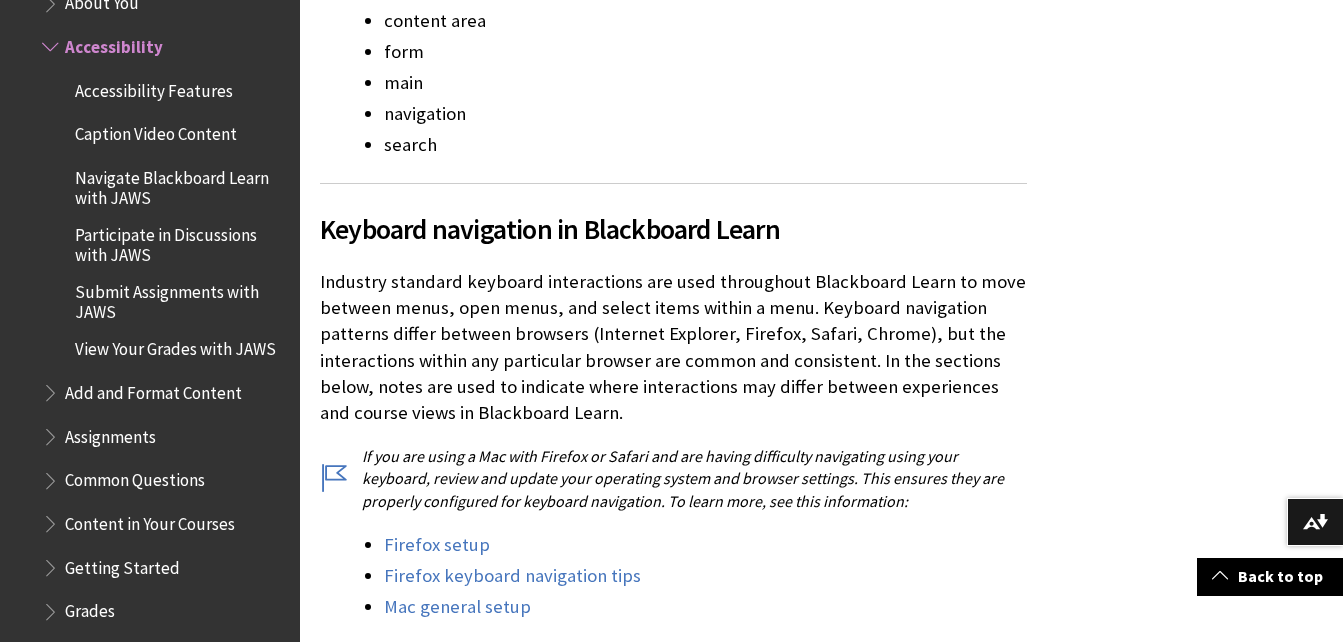 click on "Assignments" at bounding box center [110, 433] 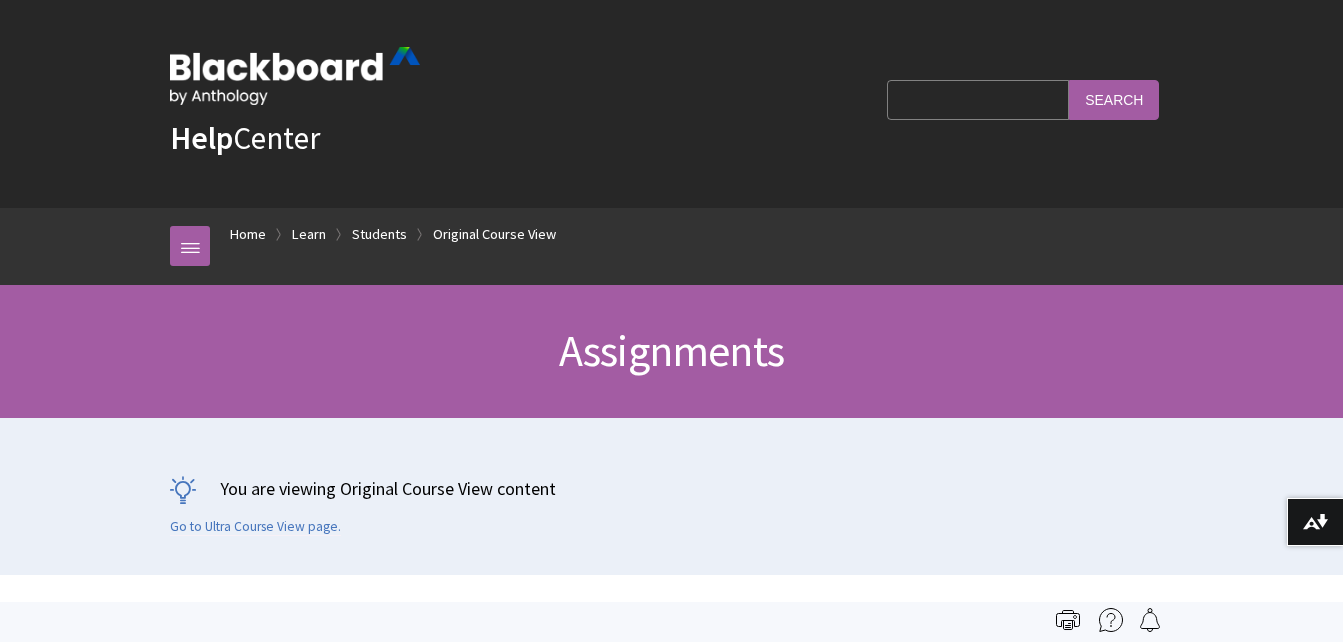 scroll, scrollTop: 0, scrollLeft: 0, axis: both 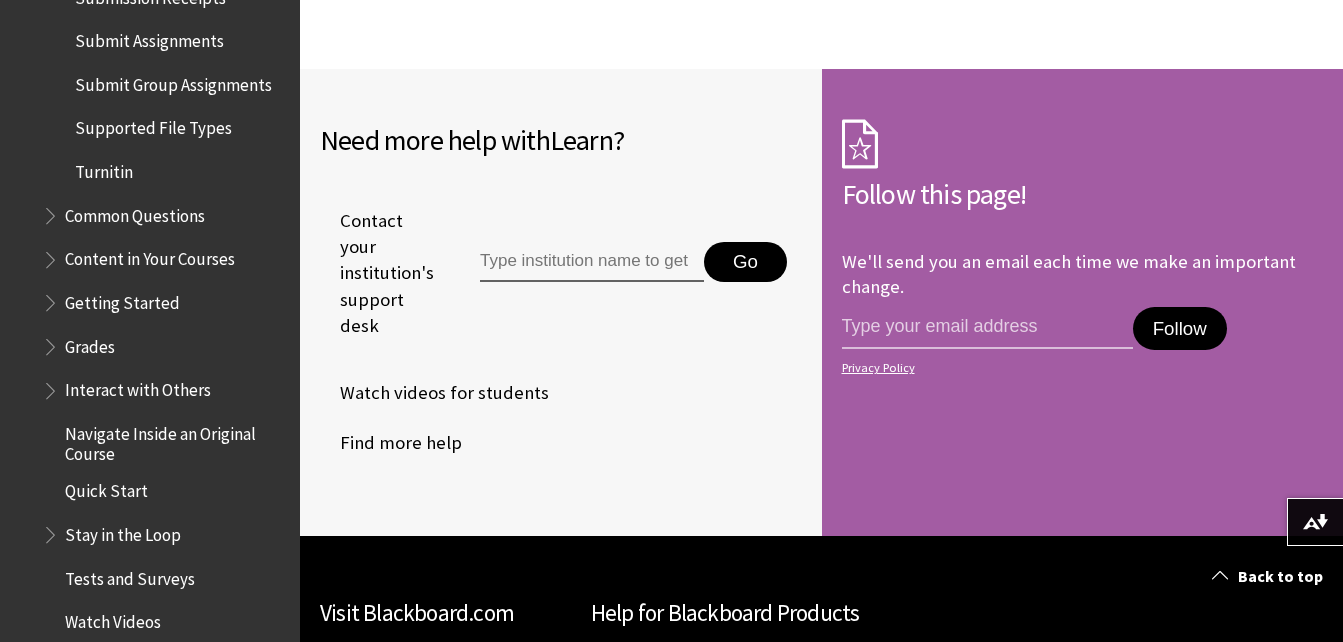click on "Getting Started" at bounding box center [122, 299] 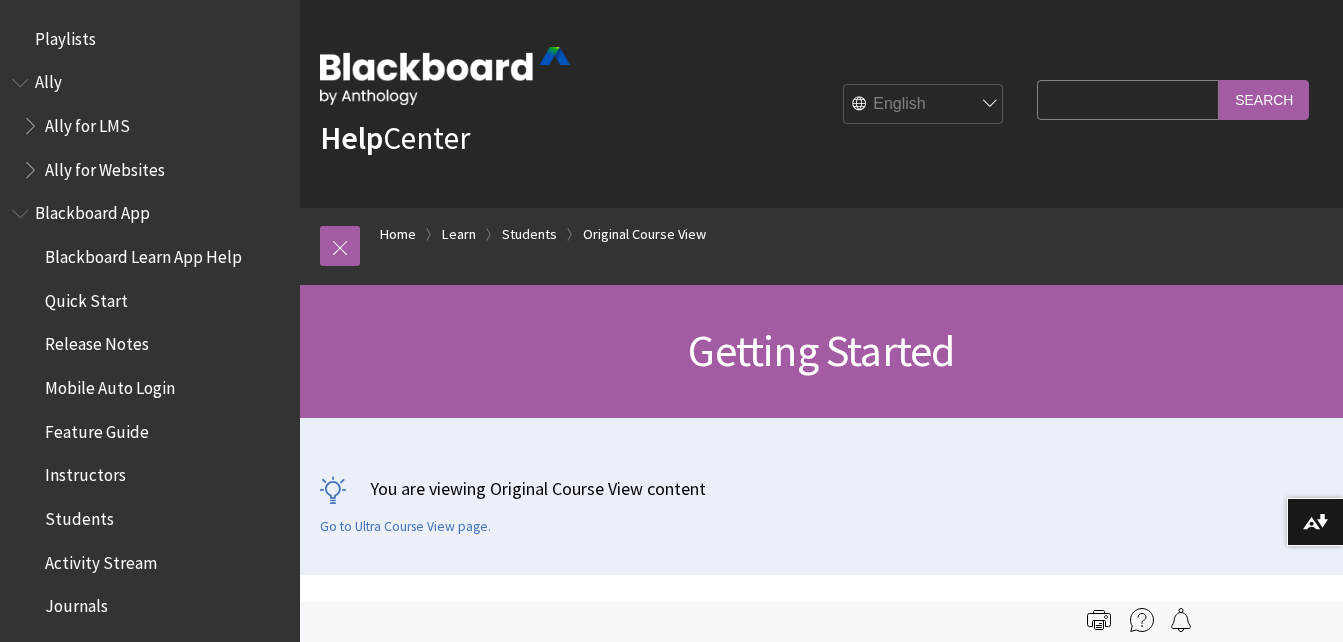 scroll, scrollTop: 0, scrollLeft: 0, axis: both 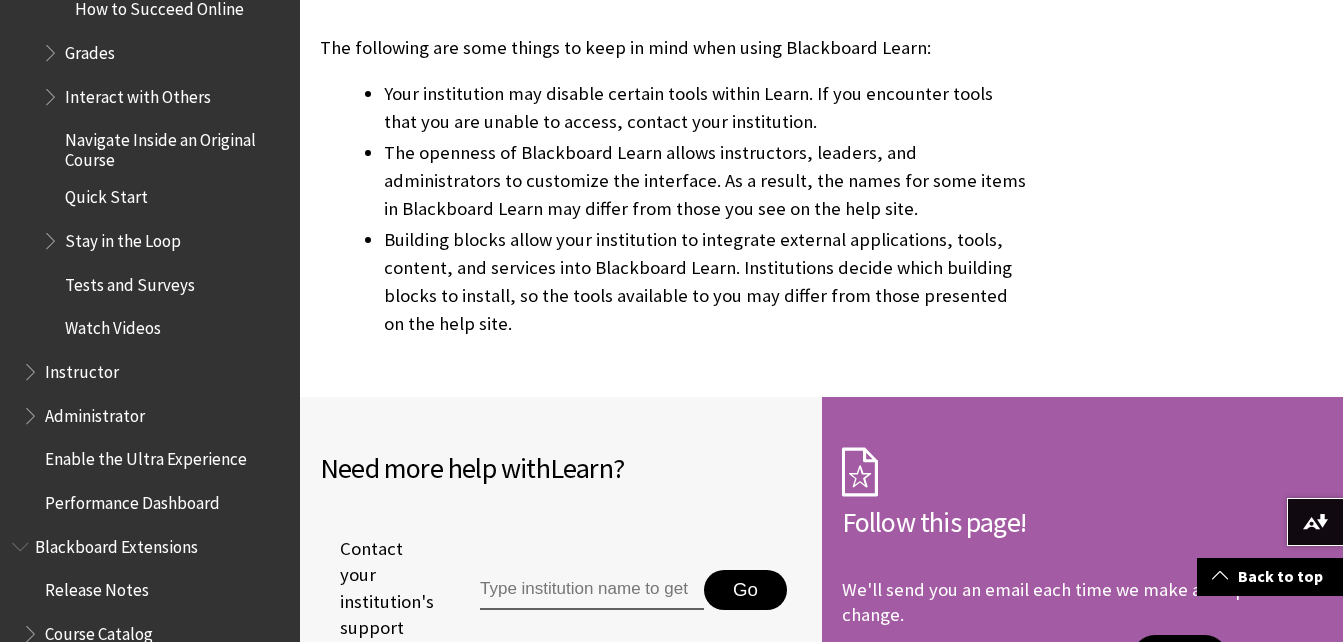 click on "Instructor" at bounding box center (82, 368) 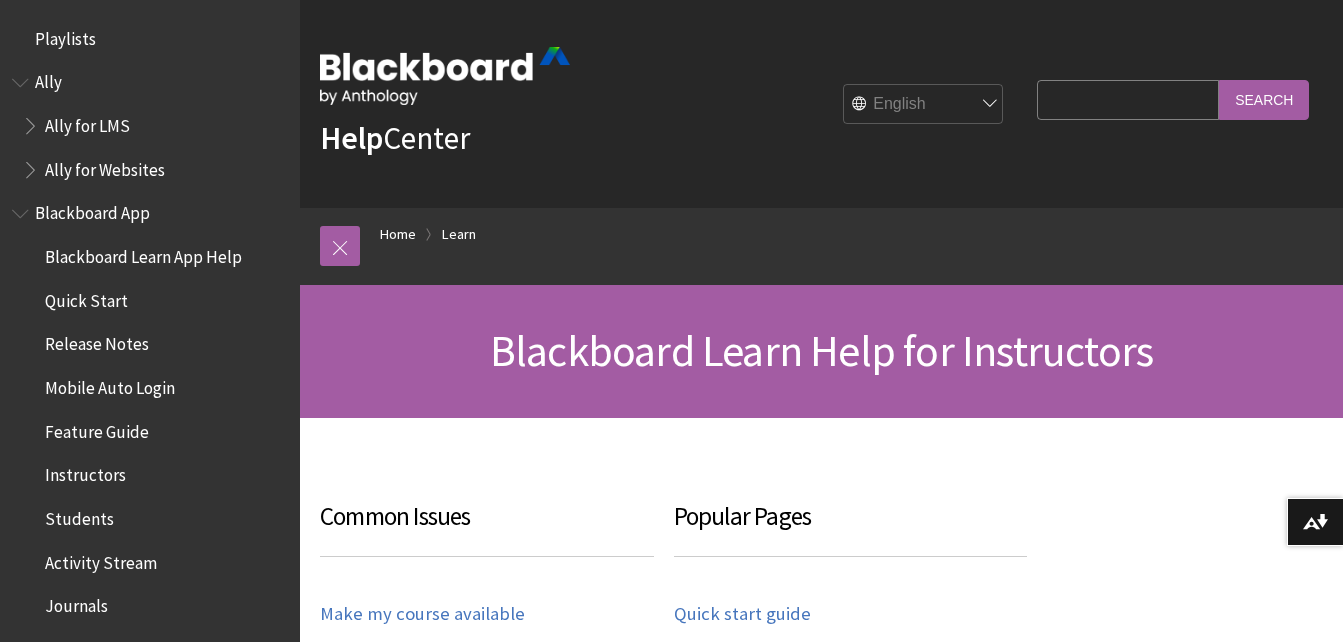 scroll, scrollTop: 0, scrollLeft: 0, axis: both 